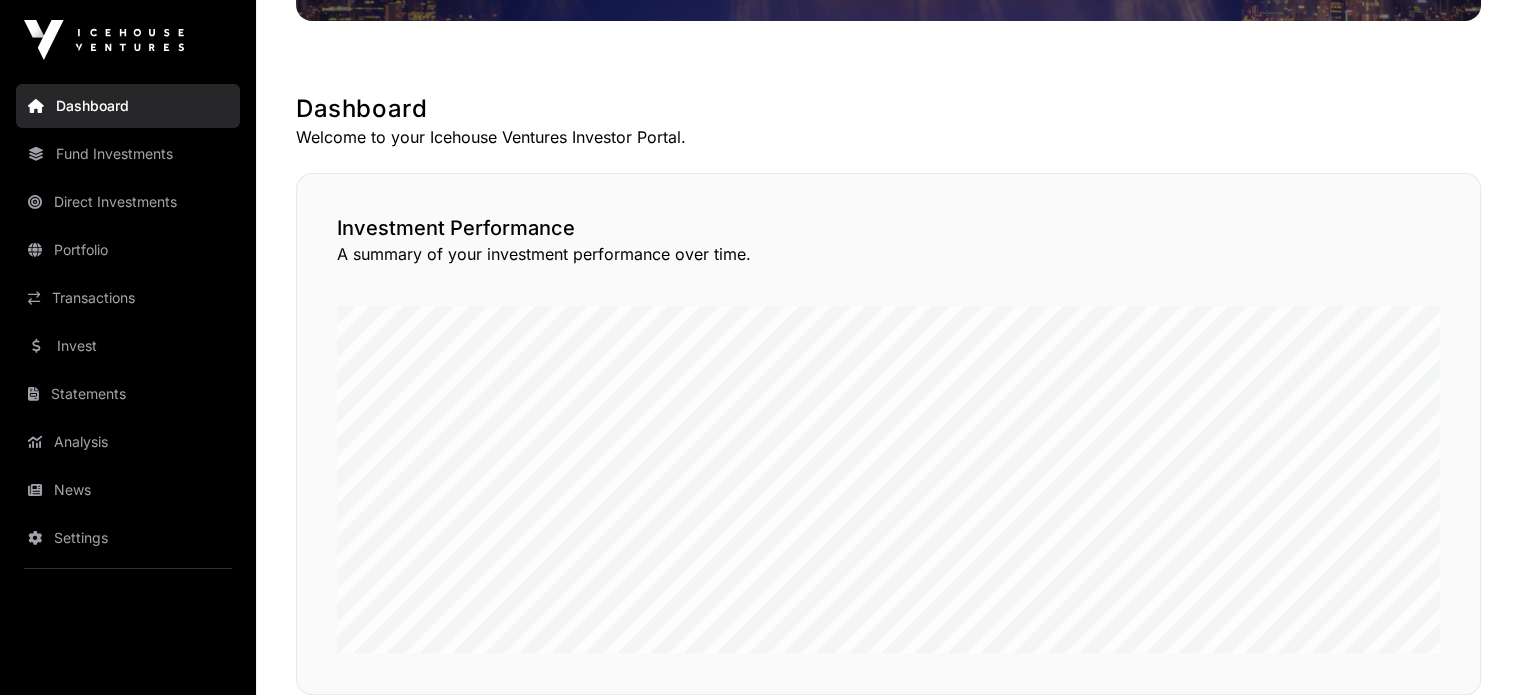 scroll, scrollTop: 316, scrollLeft: 0, axis: vertical 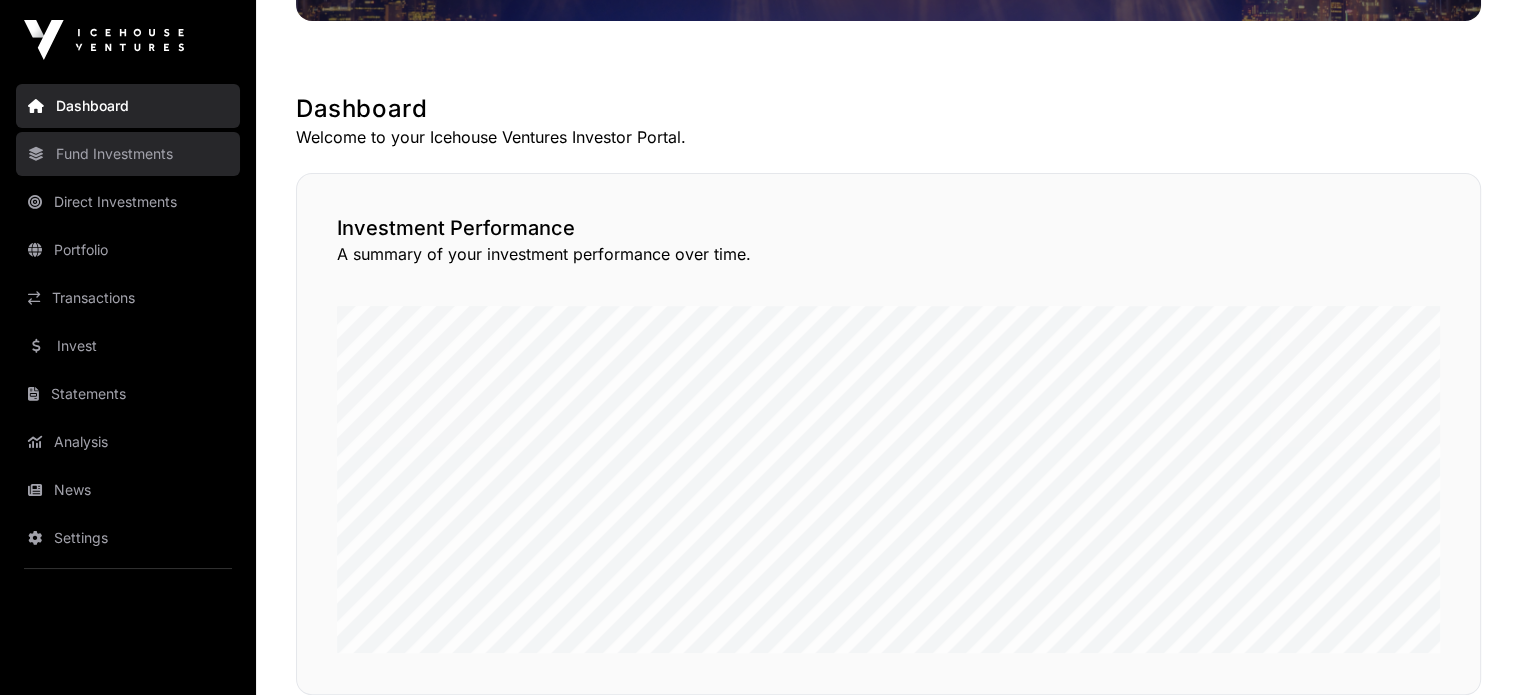 click on "Fund Investments" 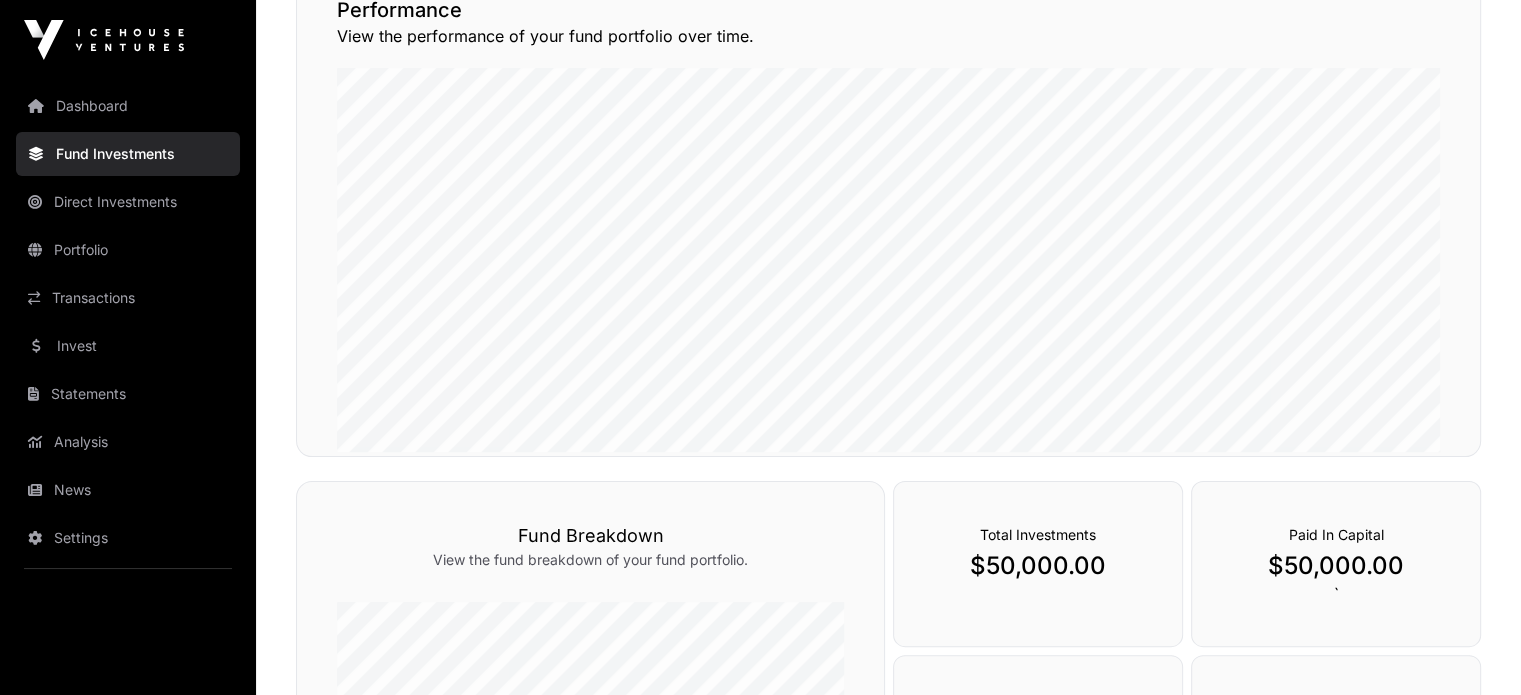 scroll, scrollTop: 0, scrollLeft: 0, axis: both 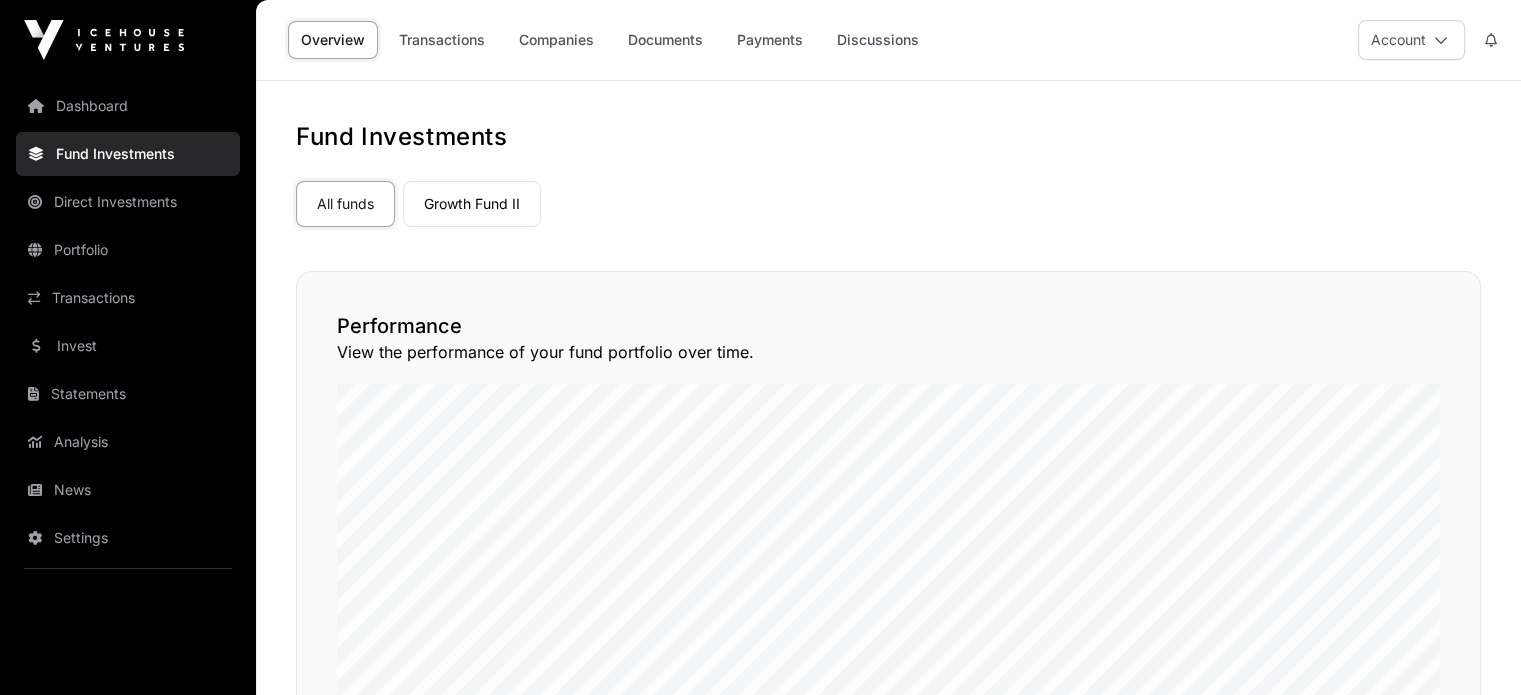 click on "Fund Investments" 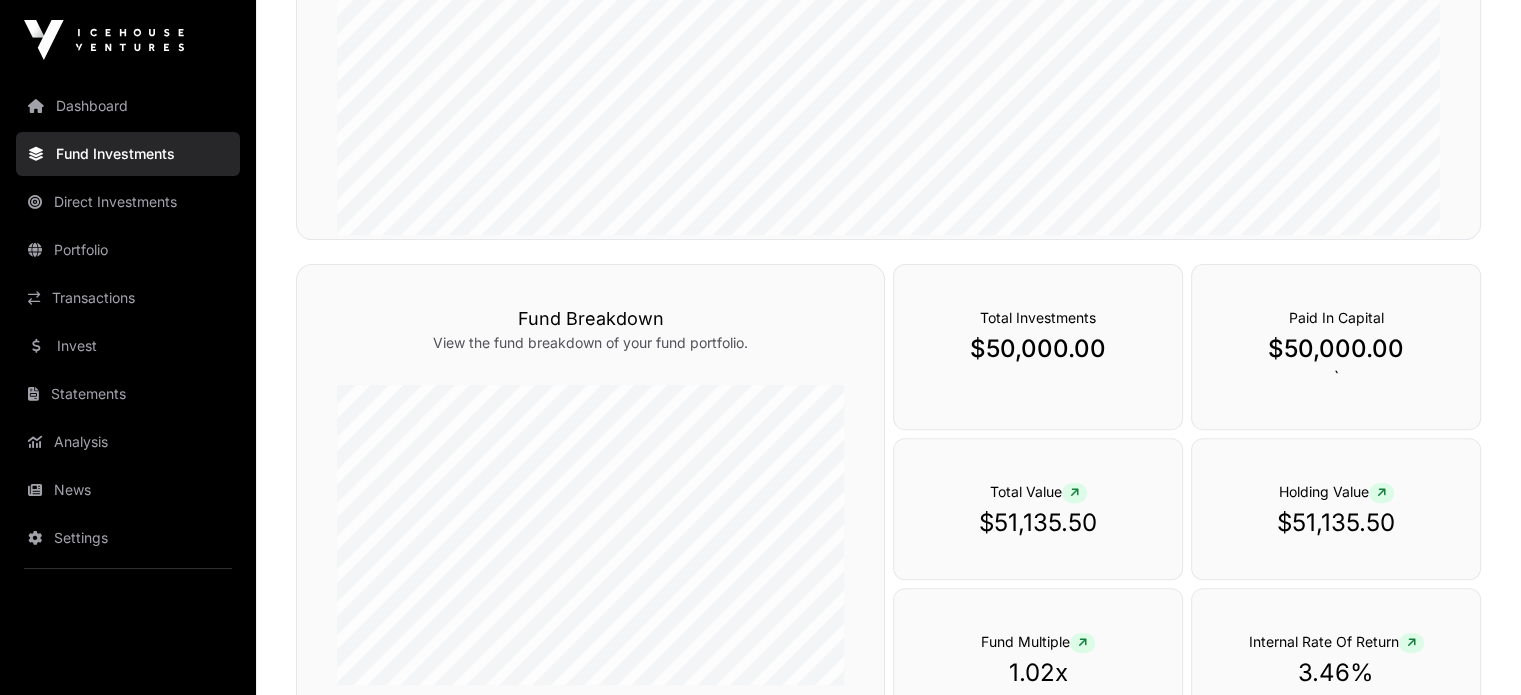 scroll, scrollTop: 530, scrollLeft: 0, axis: vertical 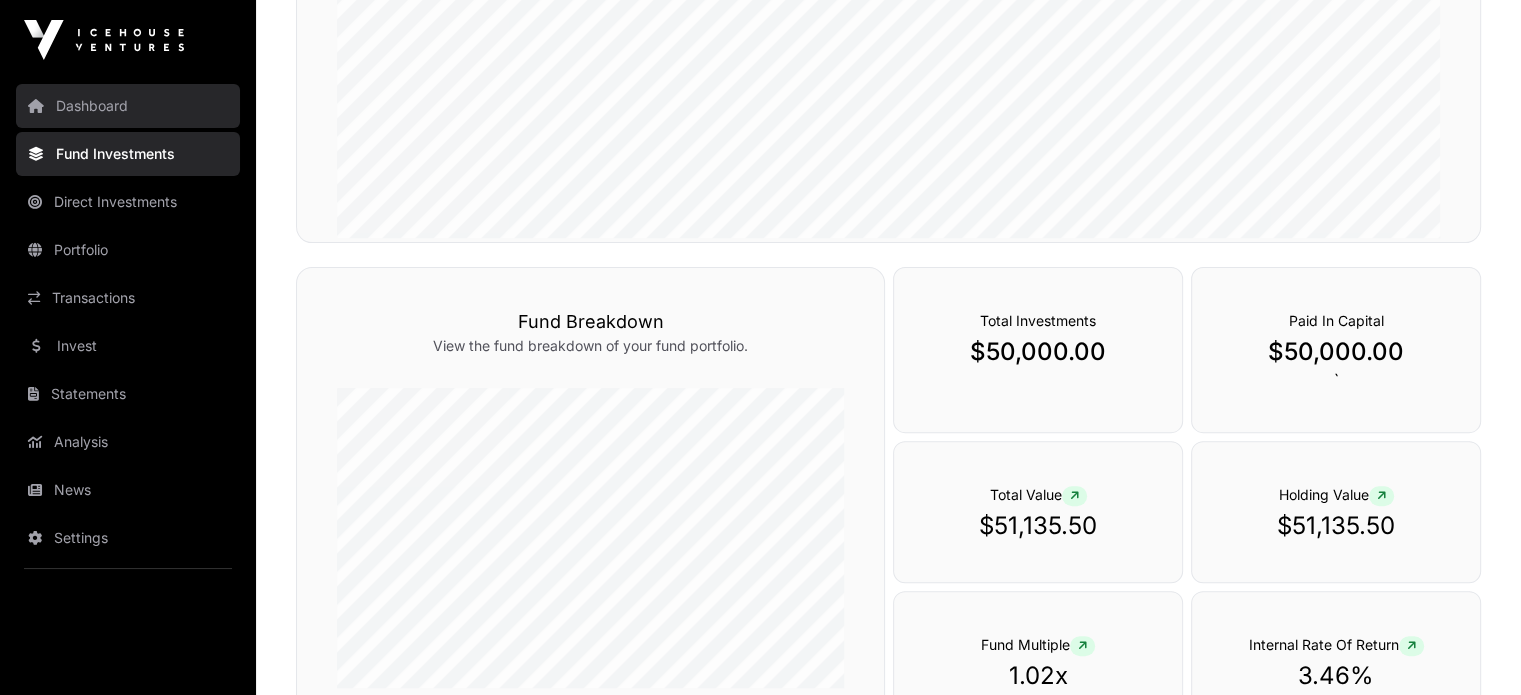 click on "Dashboard" 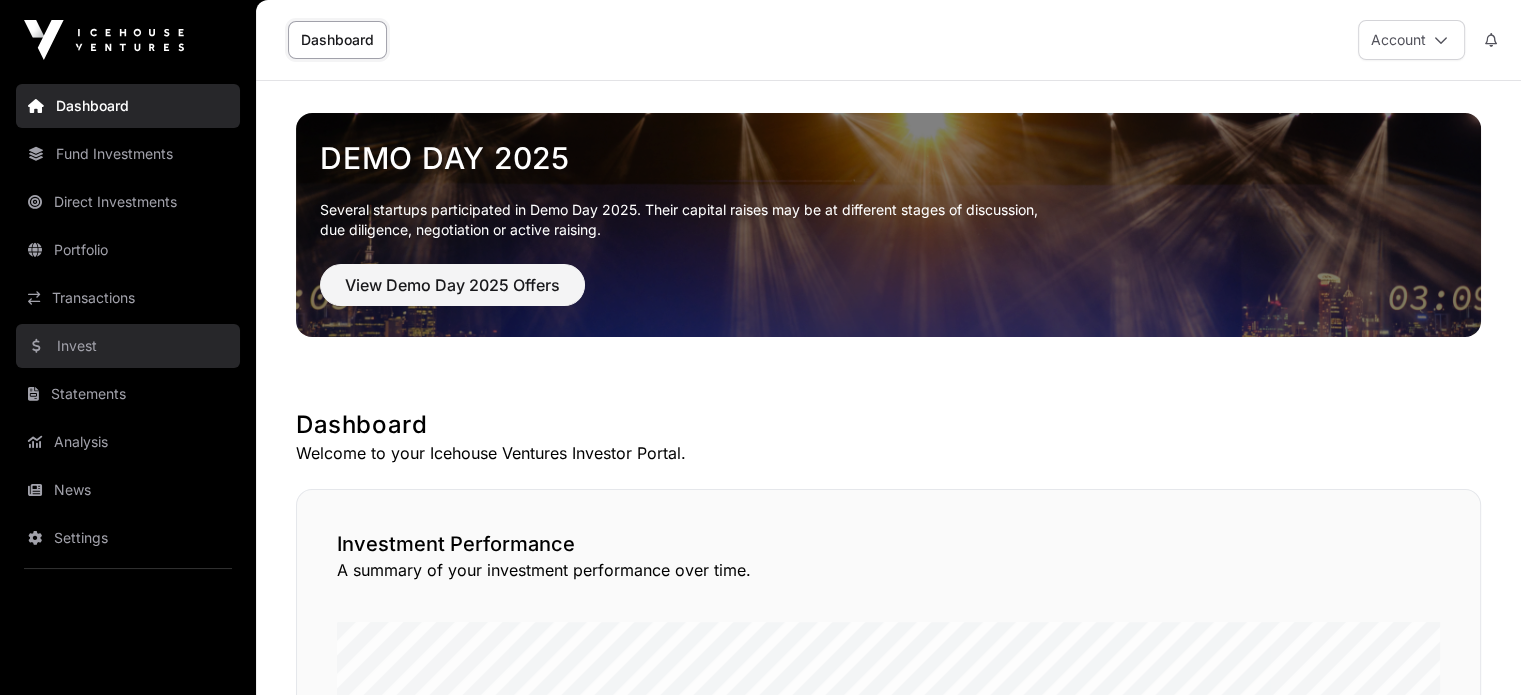 click on "Invest" 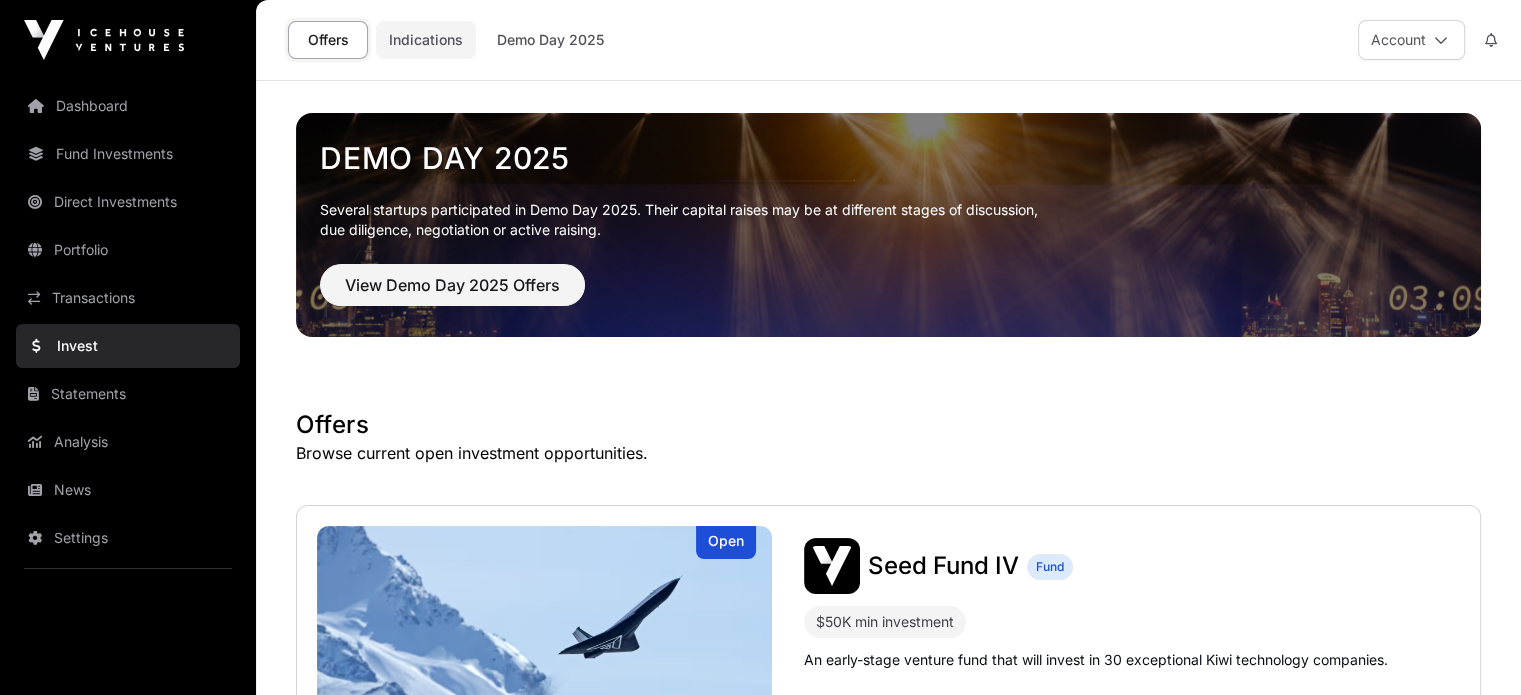 click on "Indications" 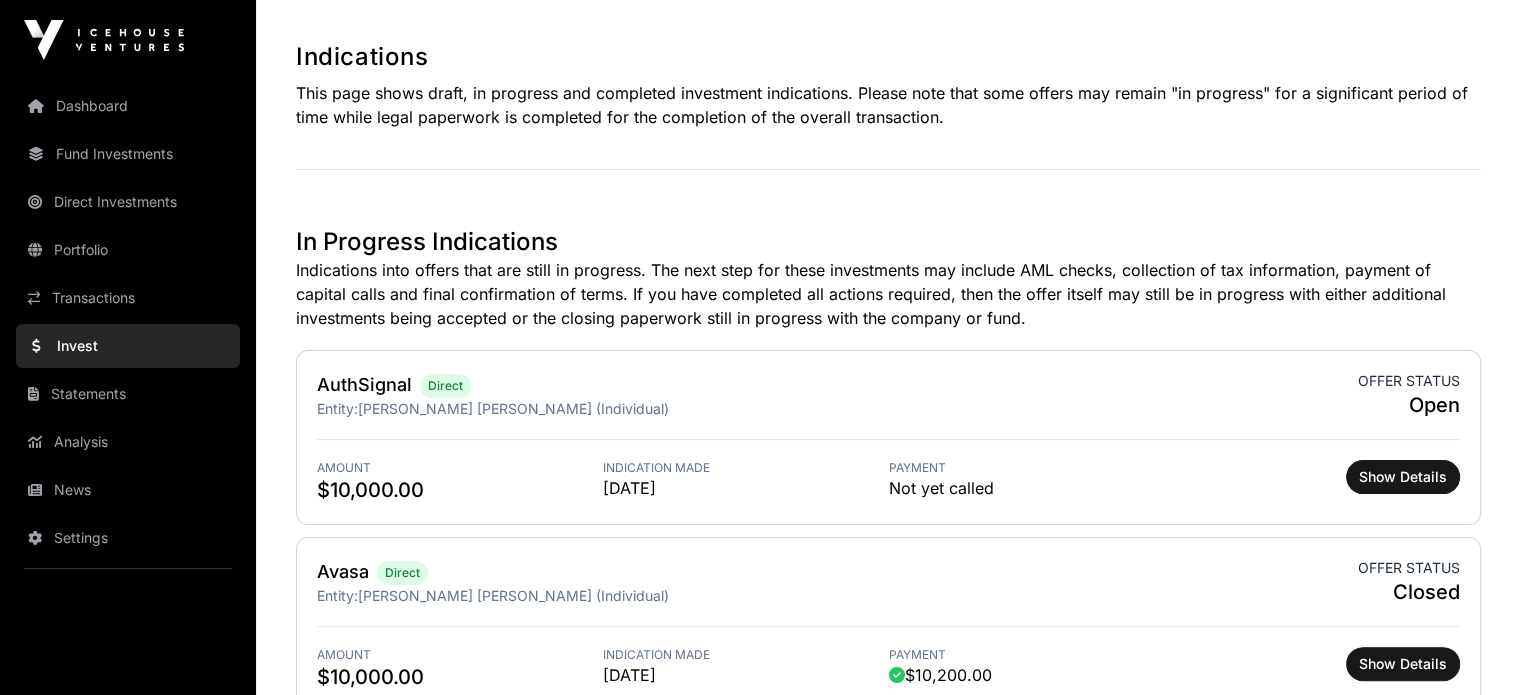 scroll, scrollTop: 367, scrollLeft: 0, axis: vertical 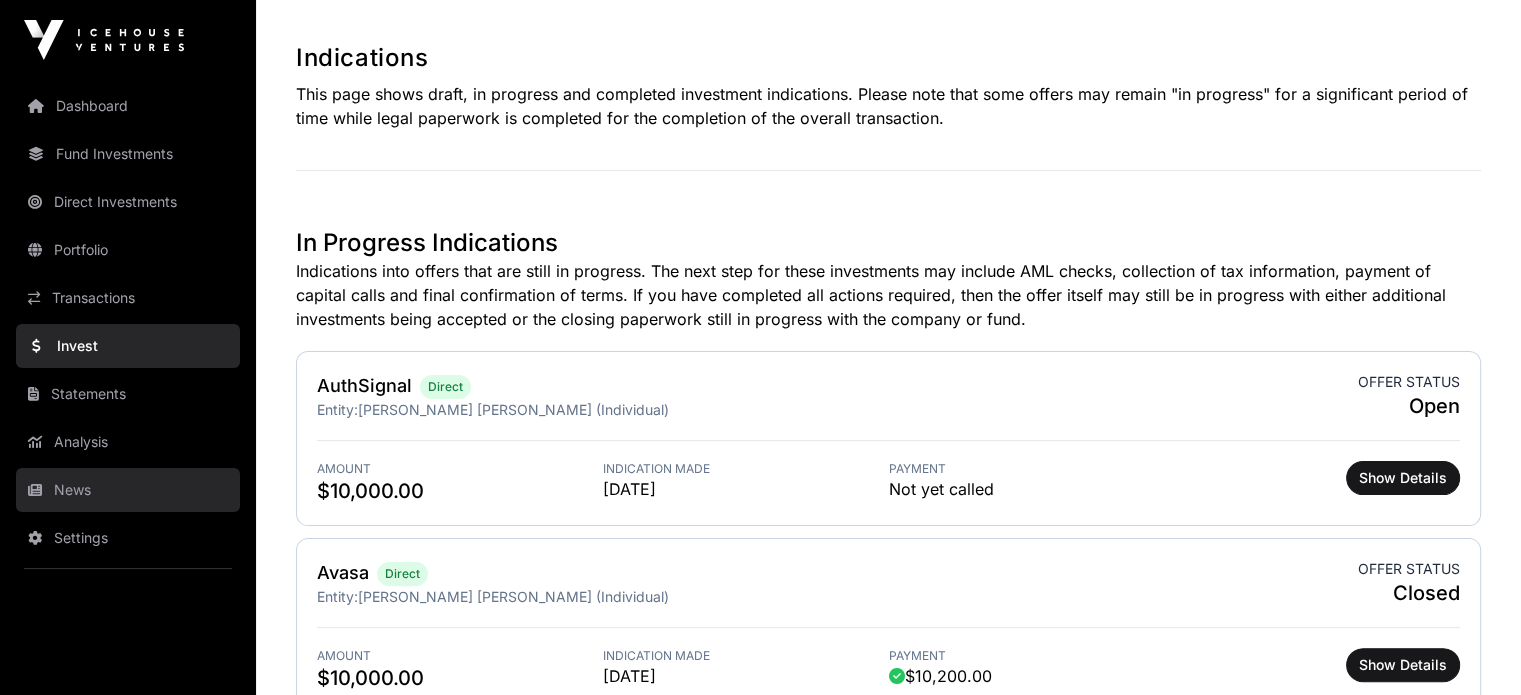 click on "News" 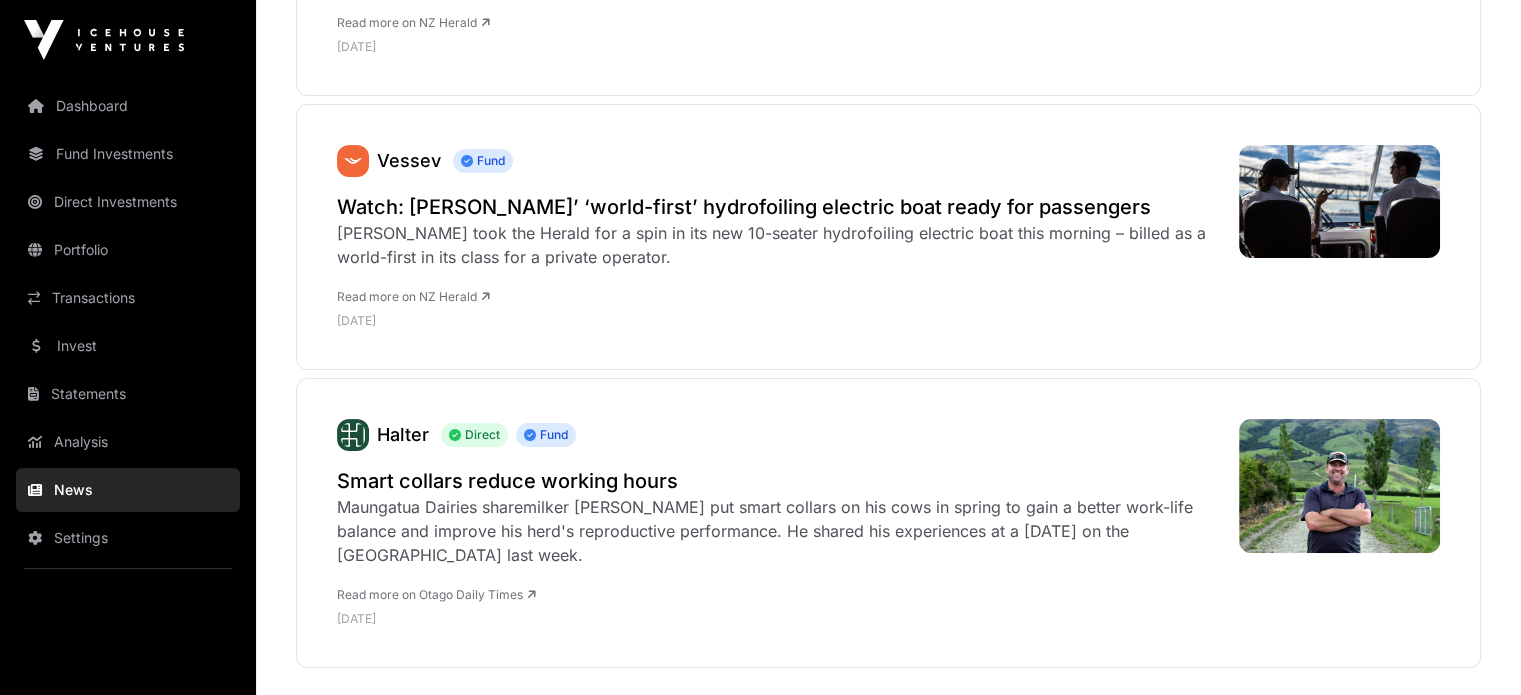 scroll, scrollTop: 8152, scrollLeft: 0, axis: vertical 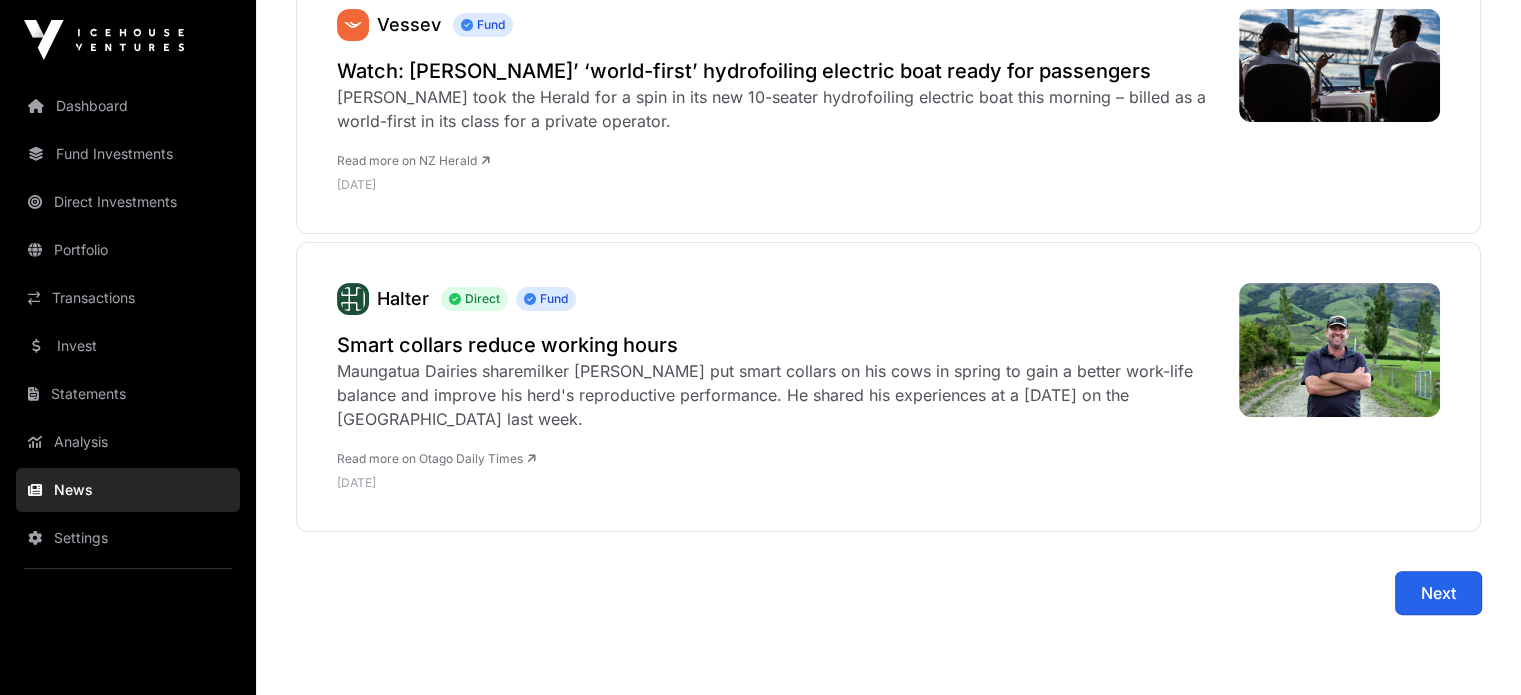 click on "Next" 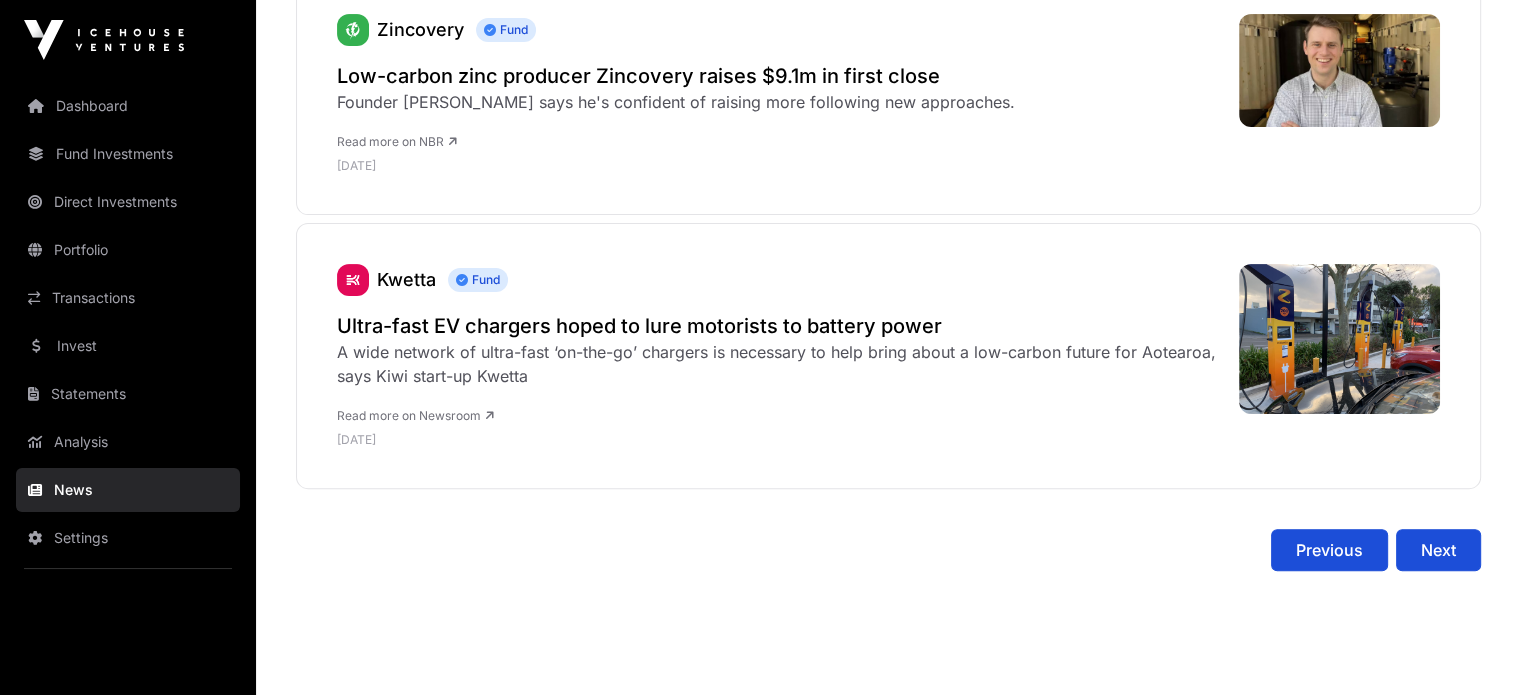 scroll, scrollTop: 8167, scrollLeft: 0, axis: vertical 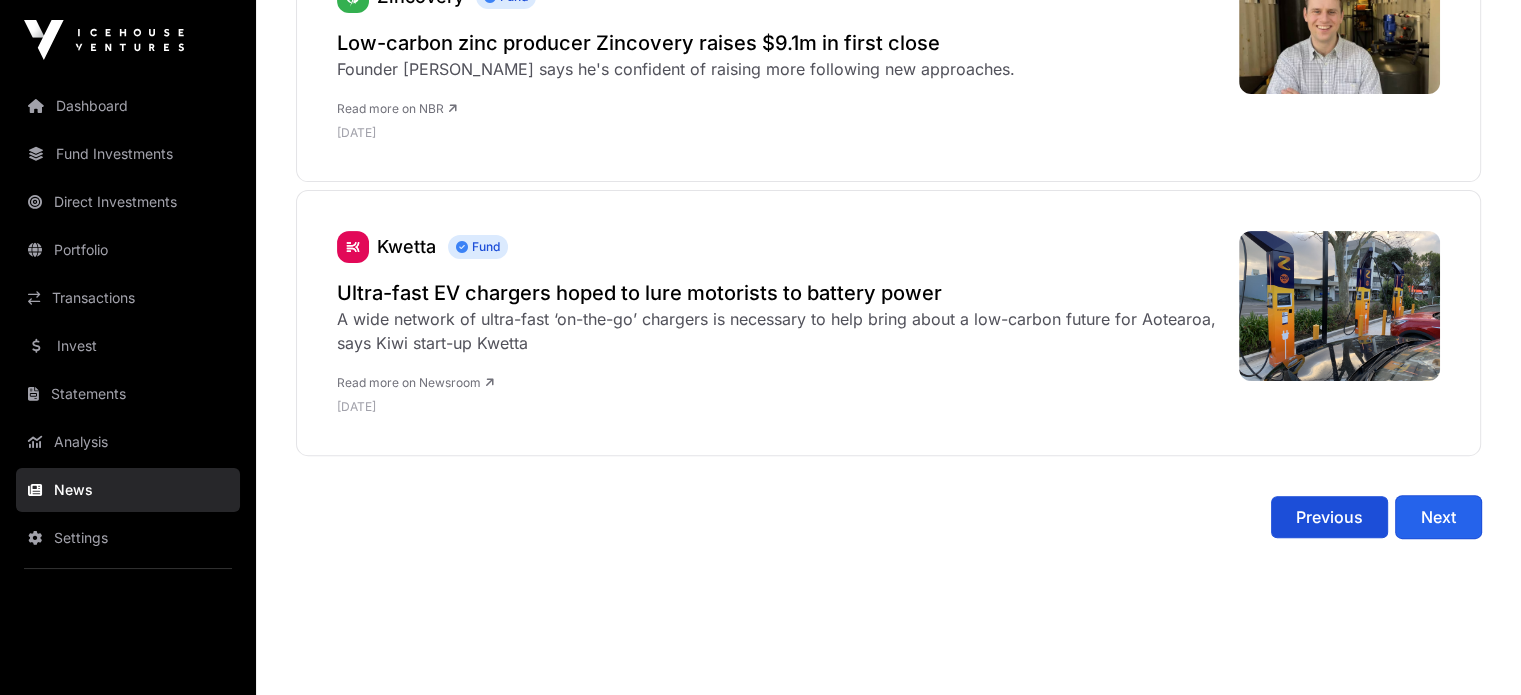 click on "Next" 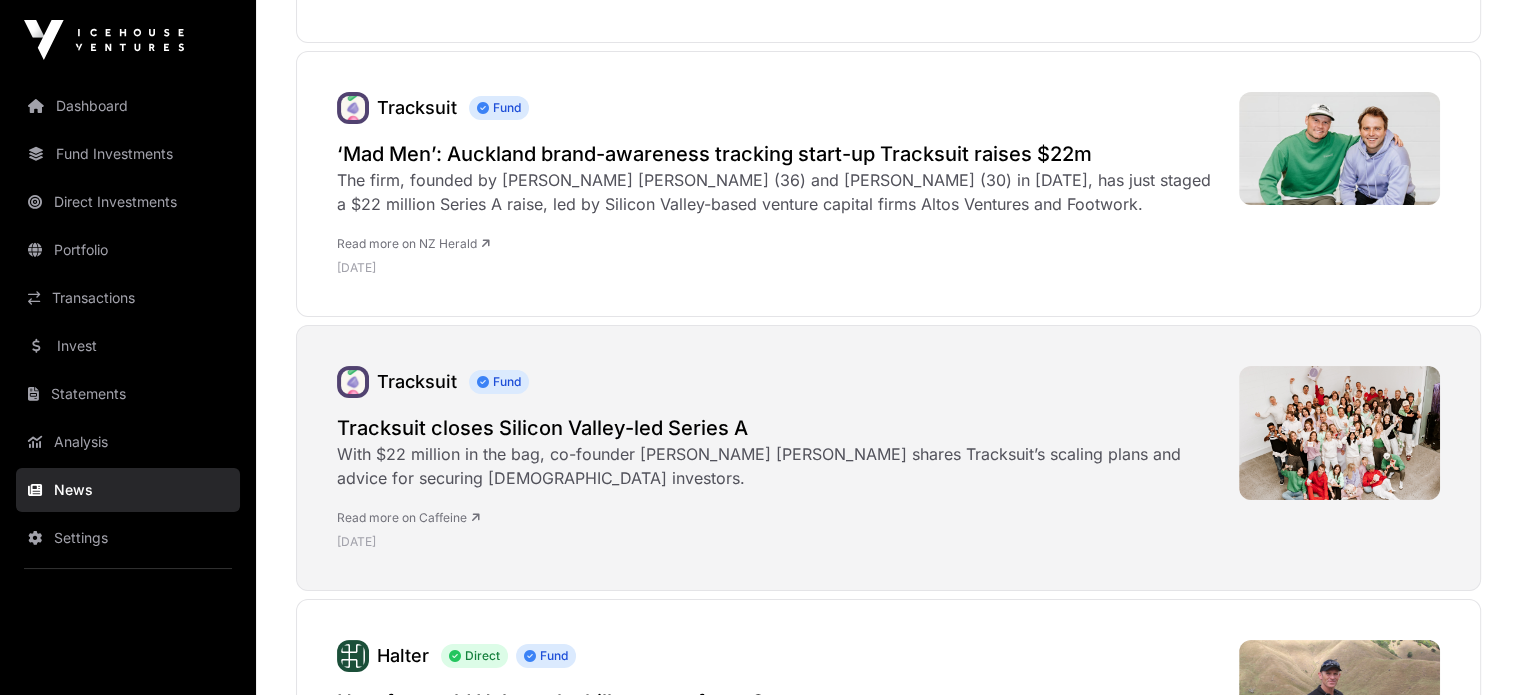 scroll, scrollTop: 7689, scrollLeft: 0, axis: vertical 